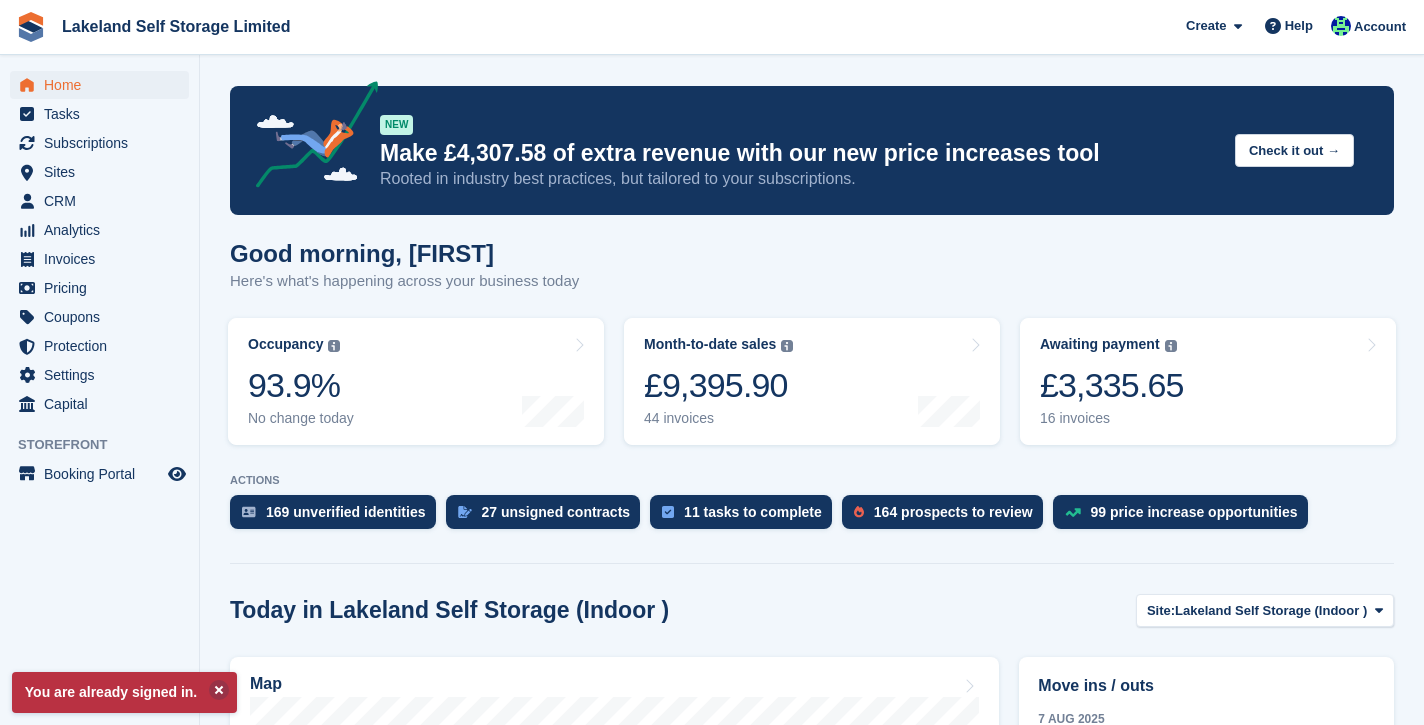 scroll, scrollTop: 0, scrollLeft: 0, axis: both 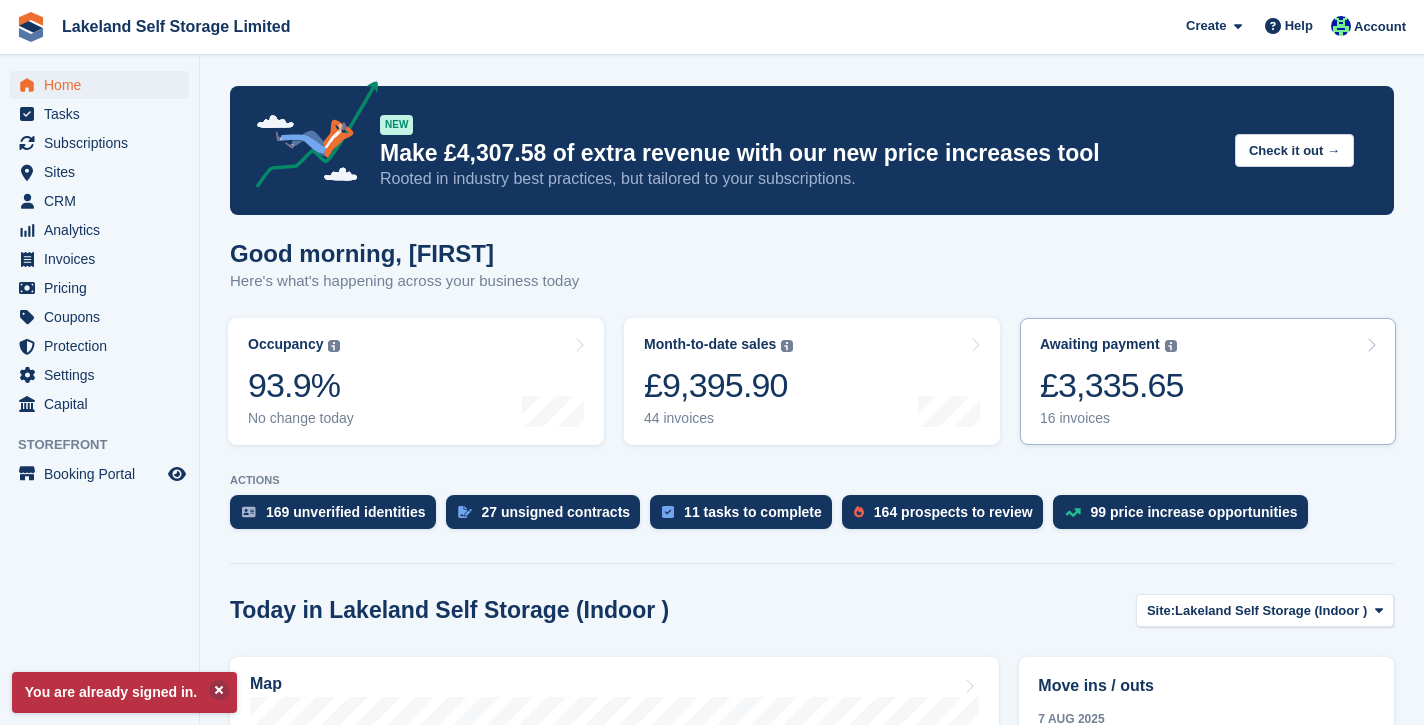 click on "16 invoices" at bounding box center (1112, 418) 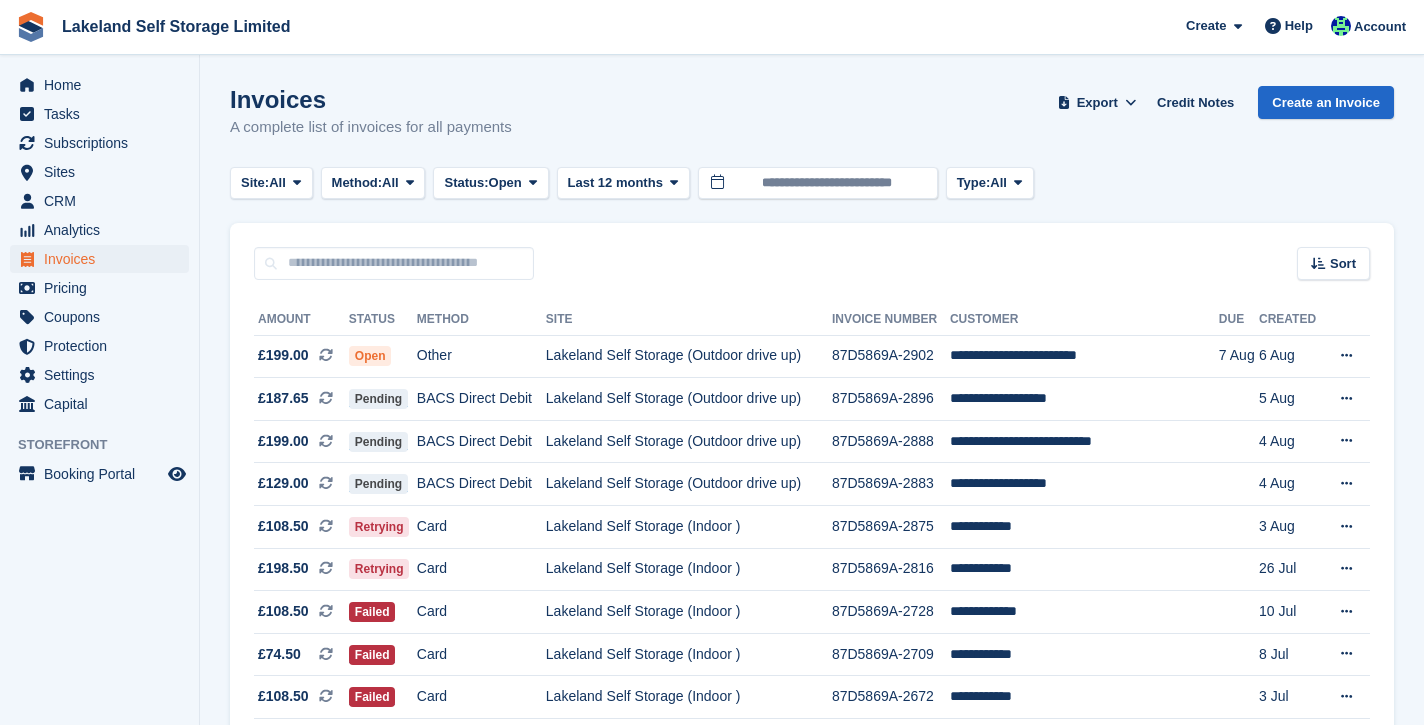scroll, scrollTop: 0, scrollLeft: 0, axis: both 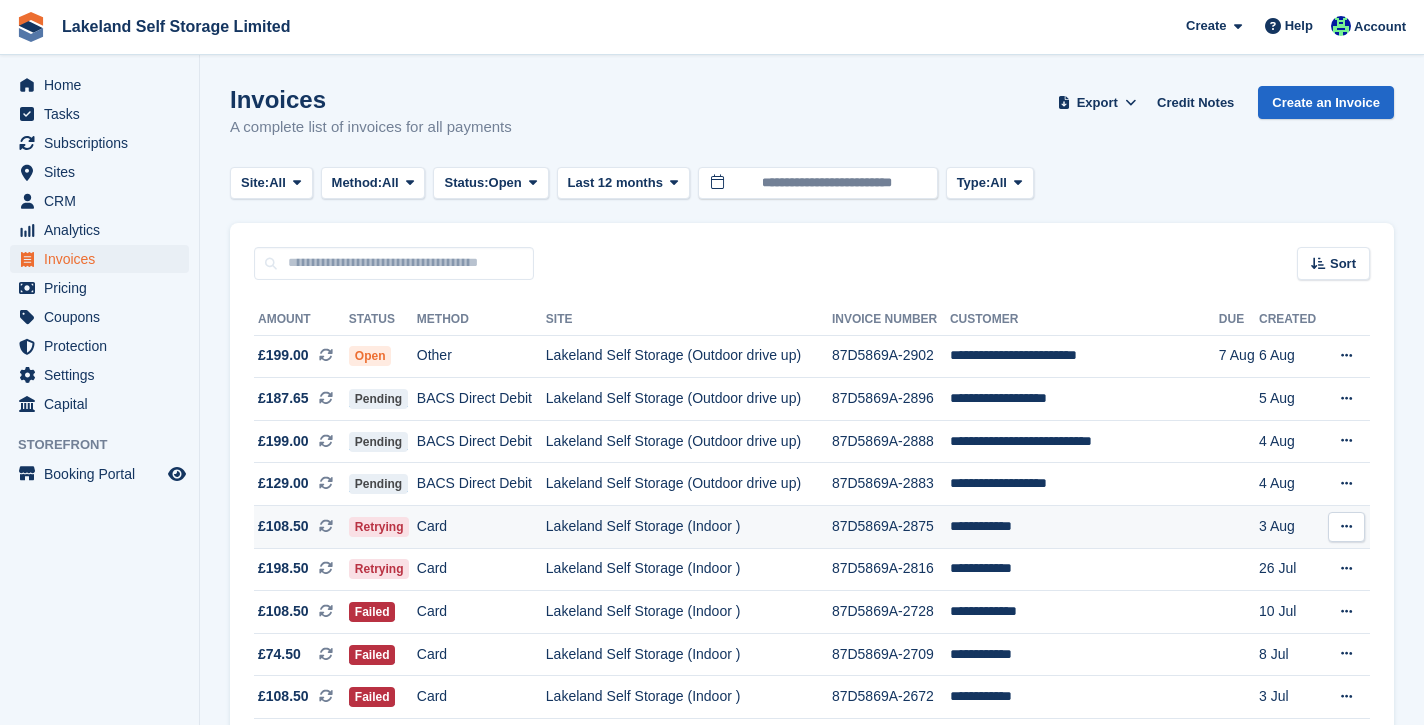 click on "**********" at bounding box center (1084, 527) 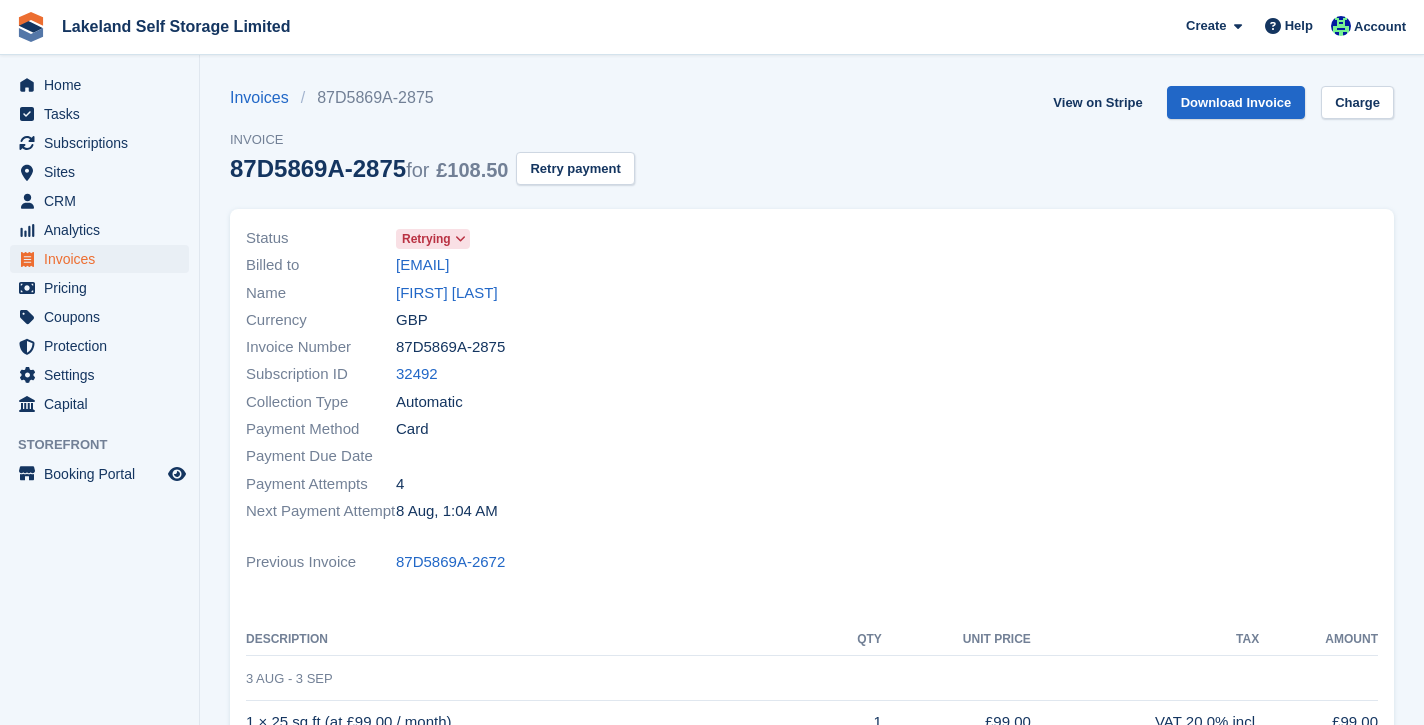 scroll, scrollTop: 0, scrollLeft: 0, axis: both 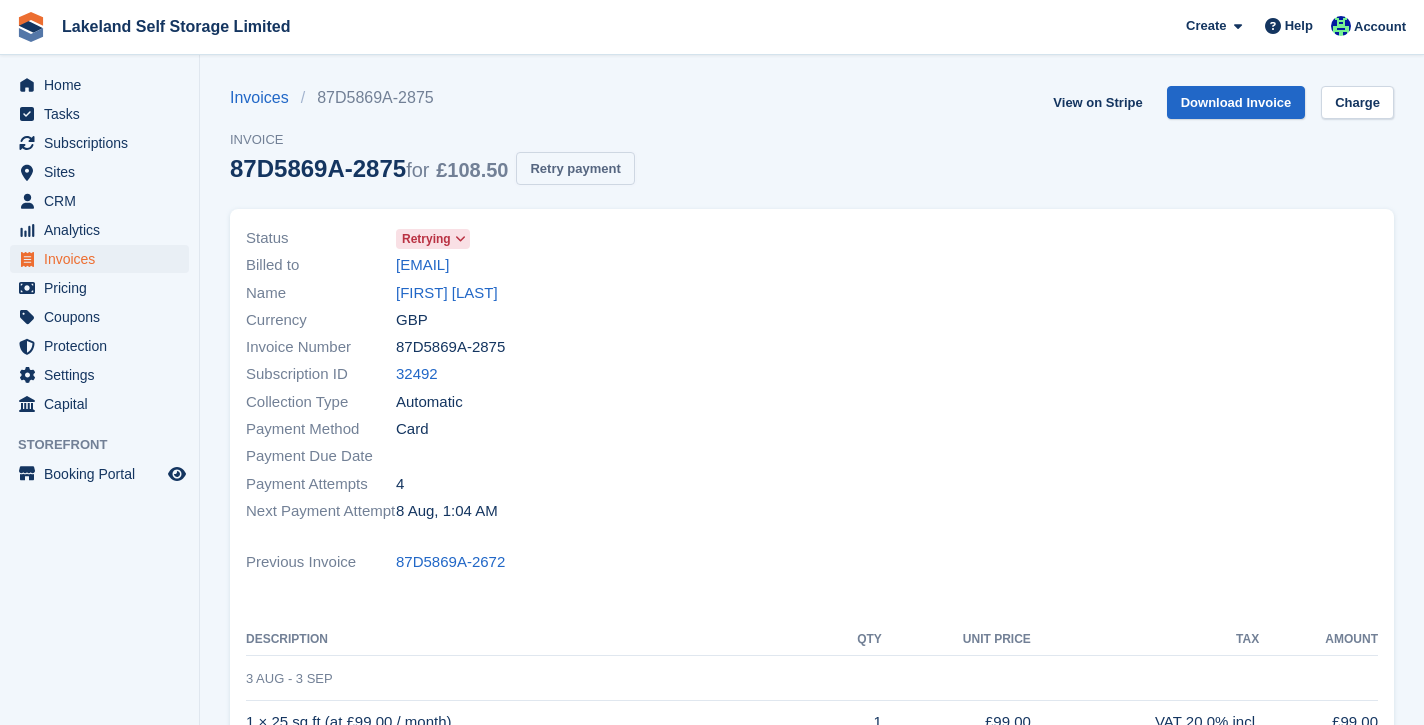 click on "Retry payment" at bounding box center (575, 168) 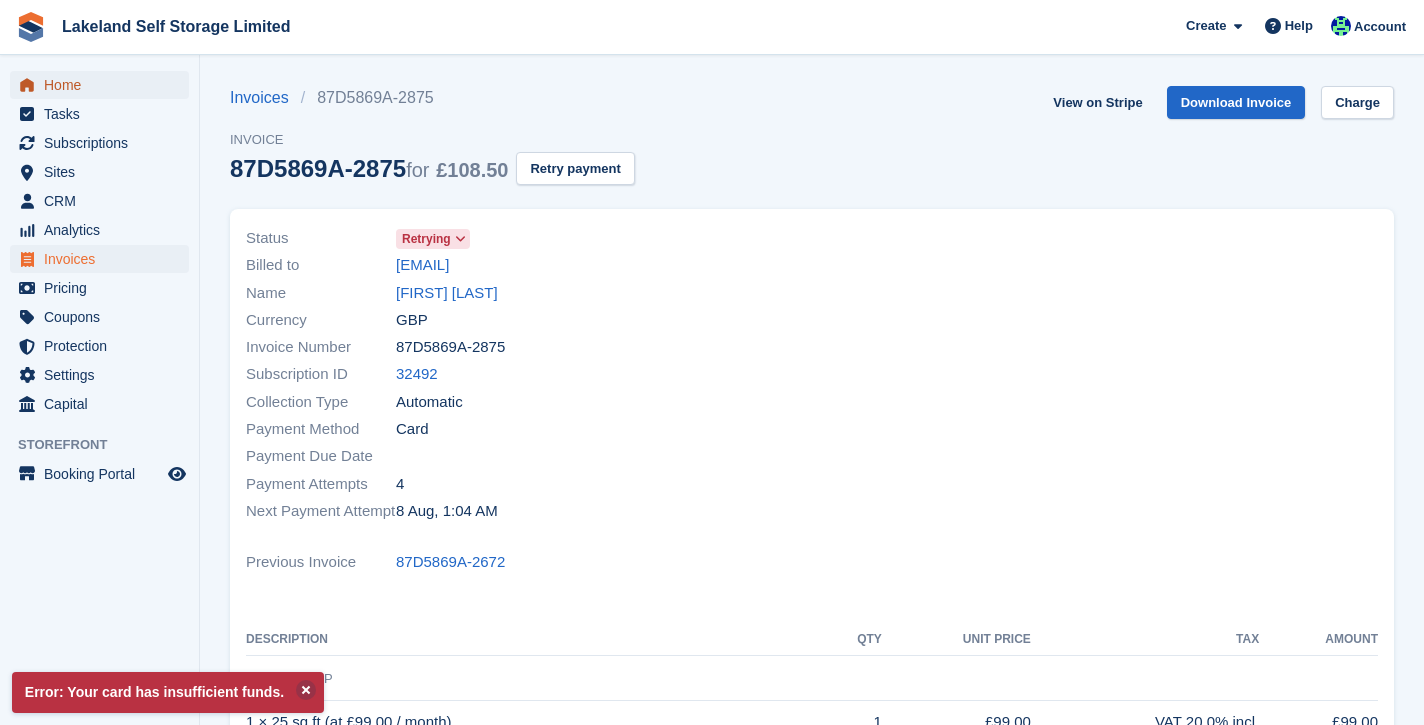 click on "Home" at bounding box center (104, 85) 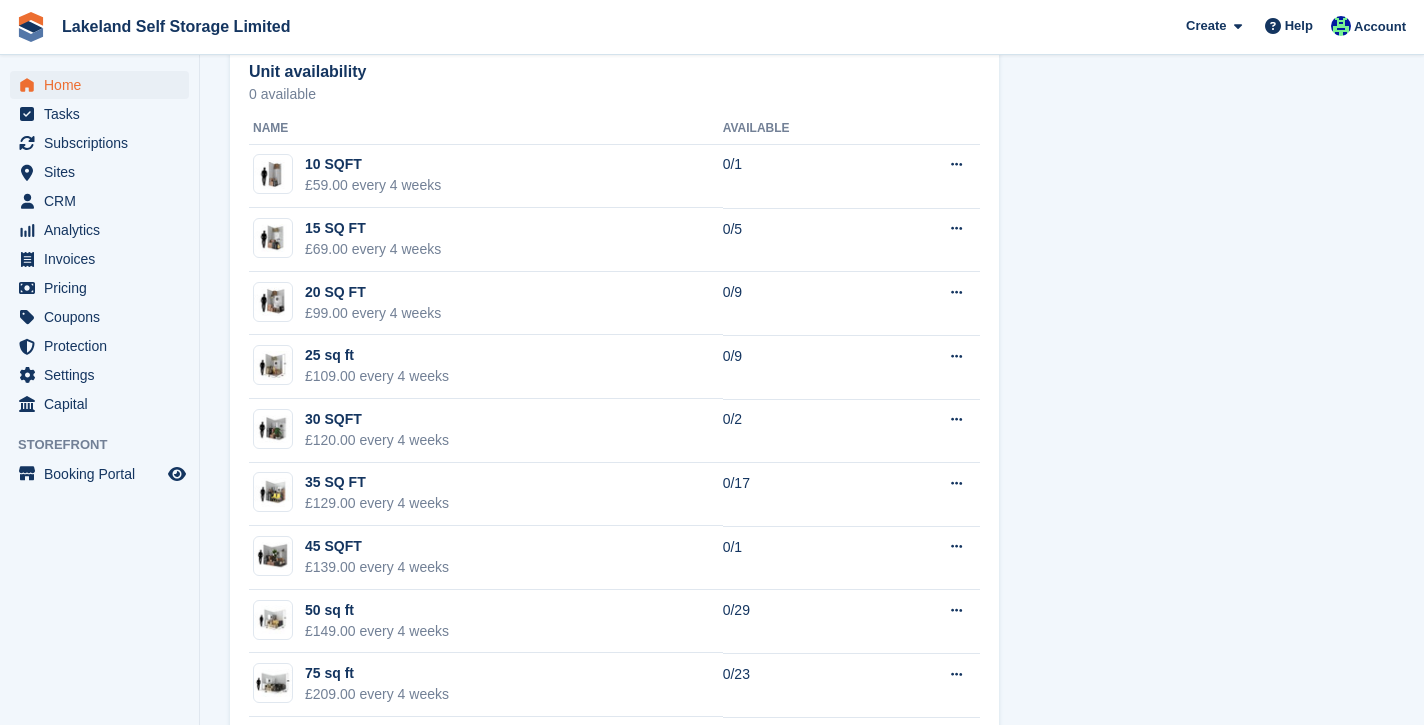 scroll, scrollTop: 1144, scrollLeft: 0, axis: vertical 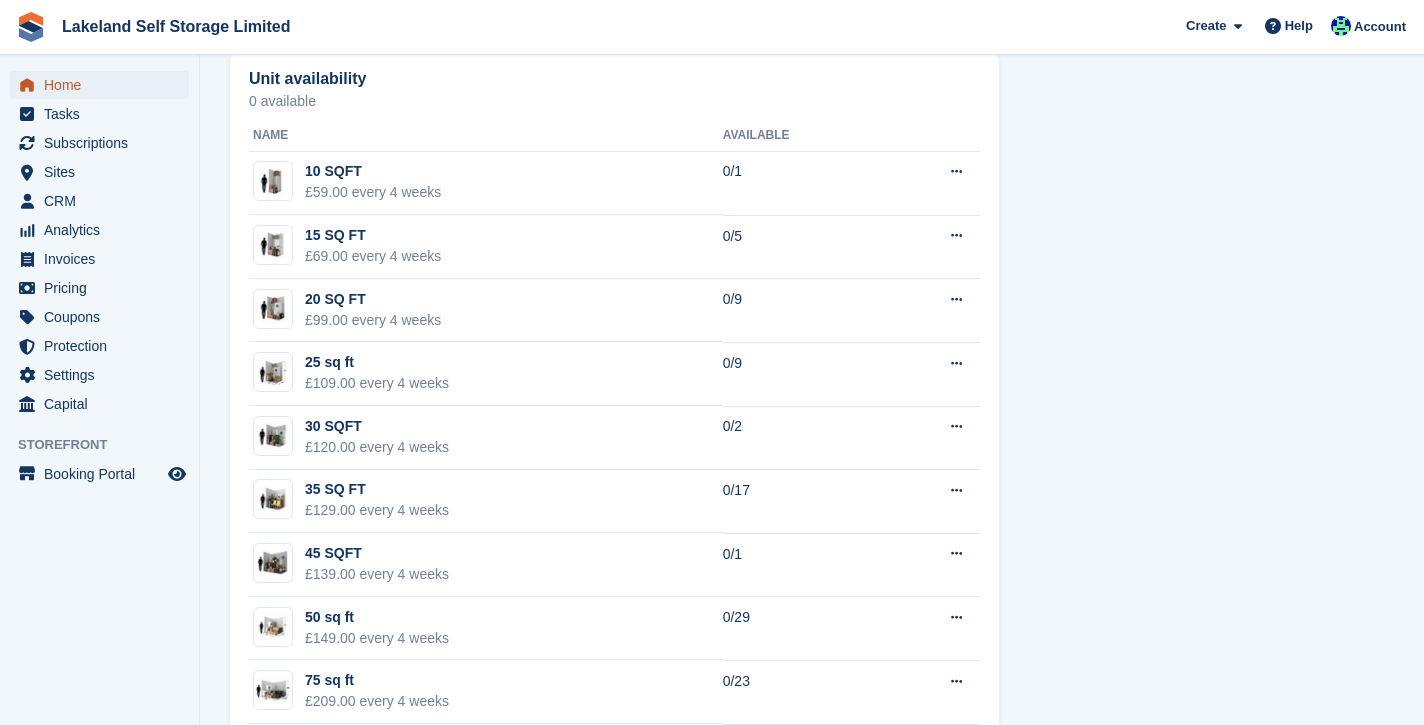 click on "Home" at bounding box center [104, 85] 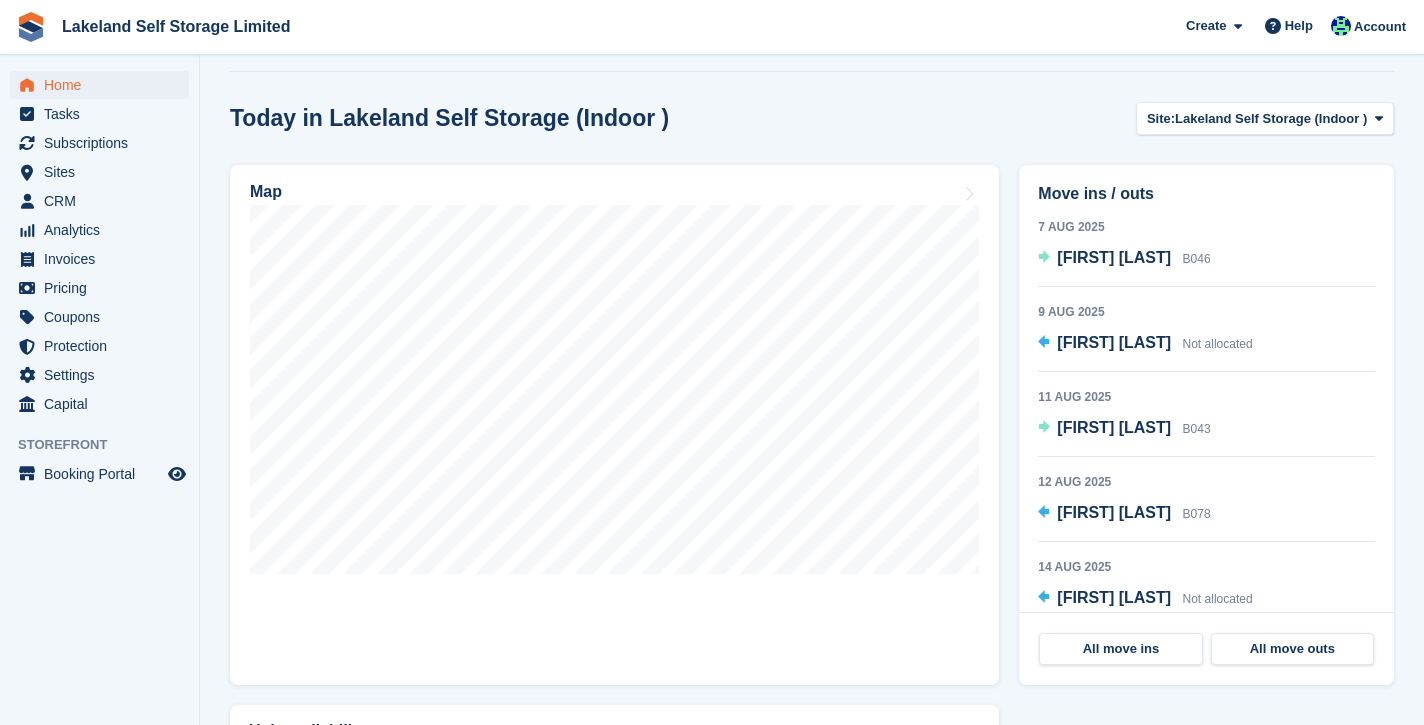 scroll, scrollTop: 495, scrollLeft: 0, axis: vertical 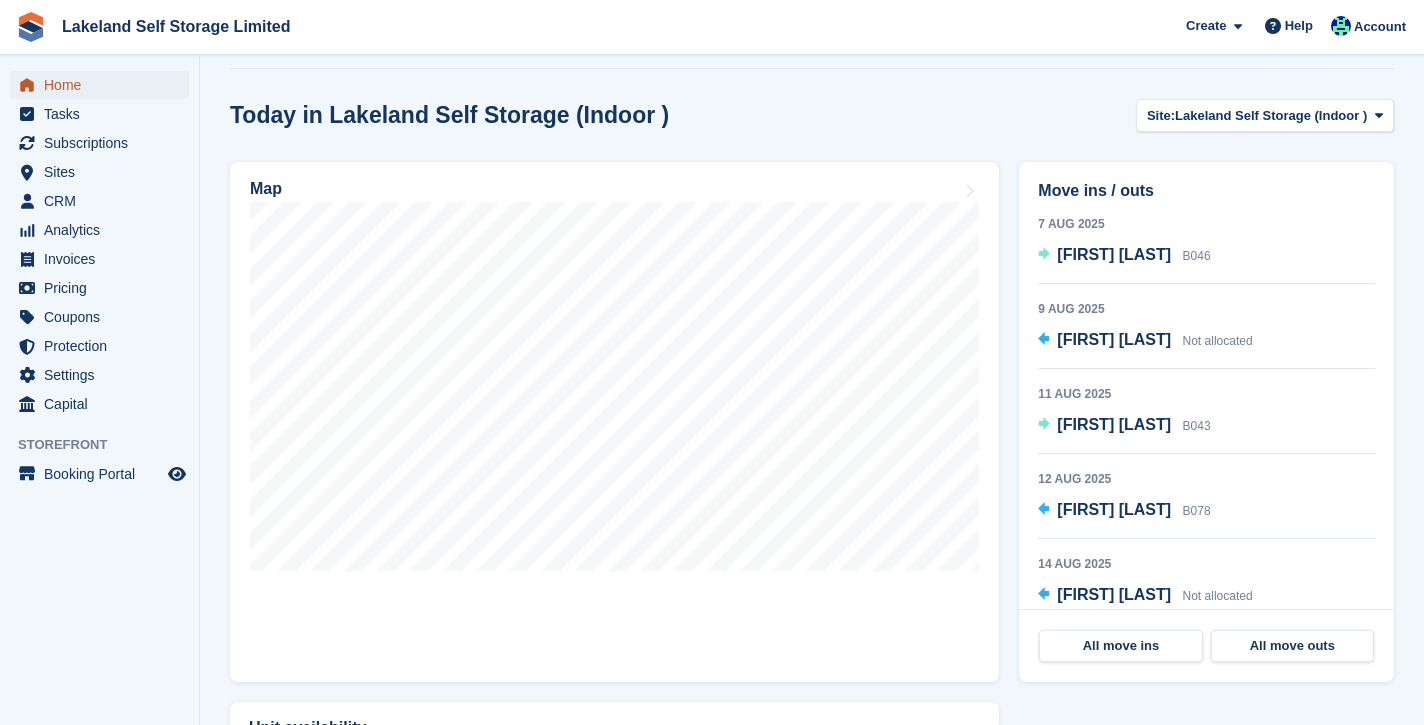click on "Home" at bounding box center (104, 85) 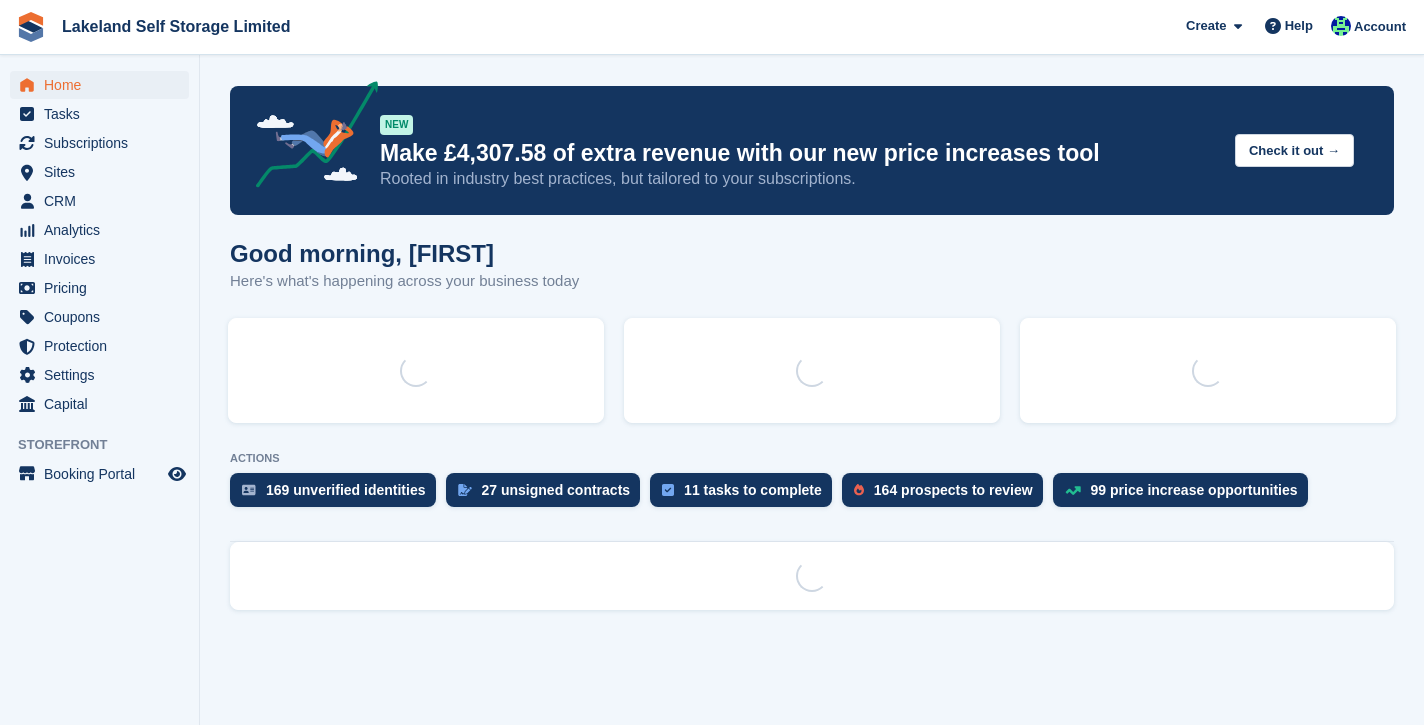 scroll, scrollTop: 0, scrollLeft: 0, axis: both 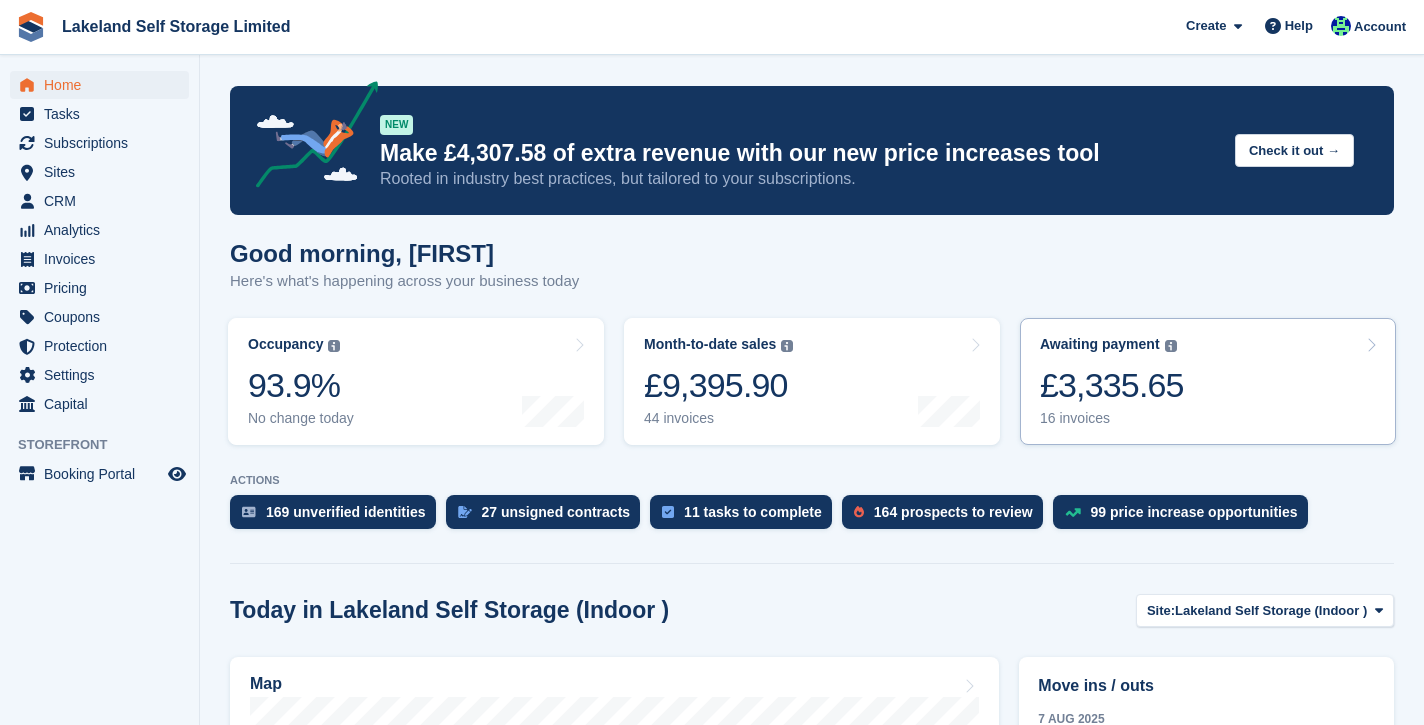 click on "16 invoices" at bounding box center [1112, 418] 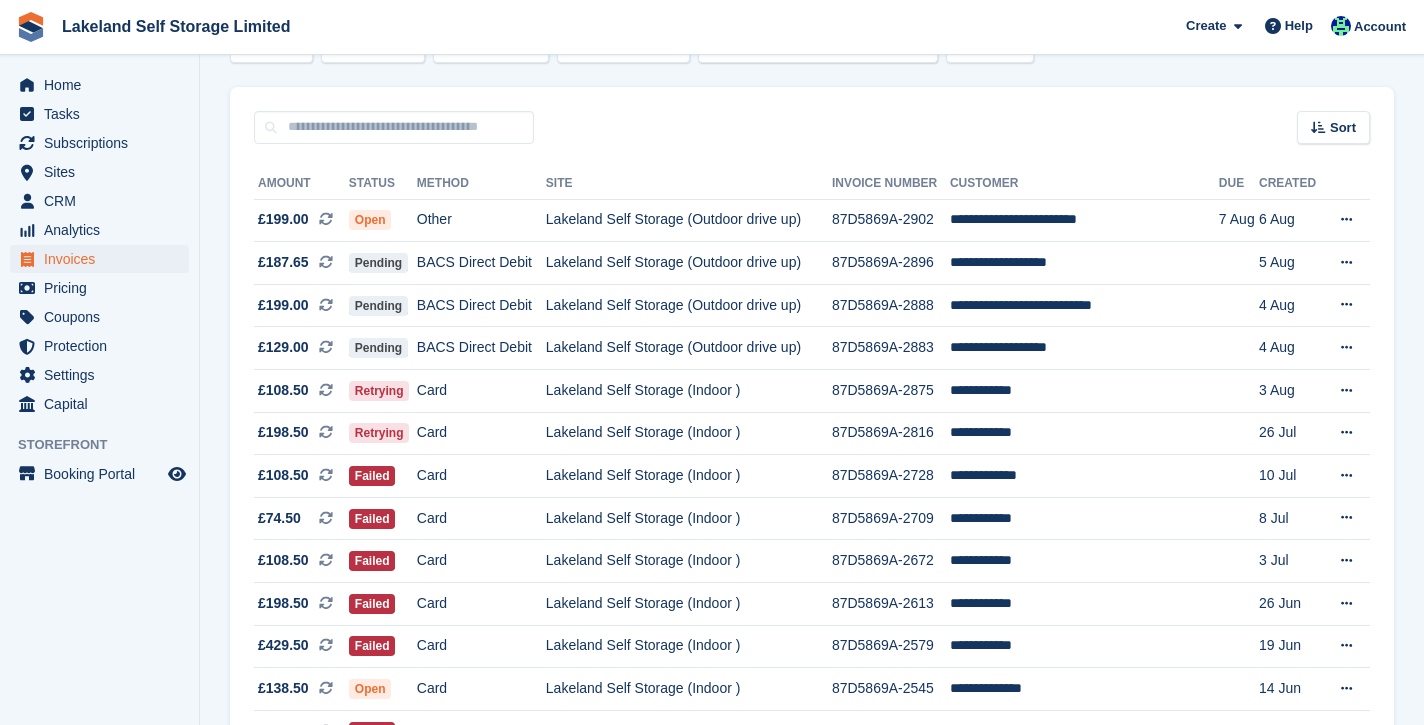 scroll, scrollTop: 151, scrollLeft: 0, axis: vertical 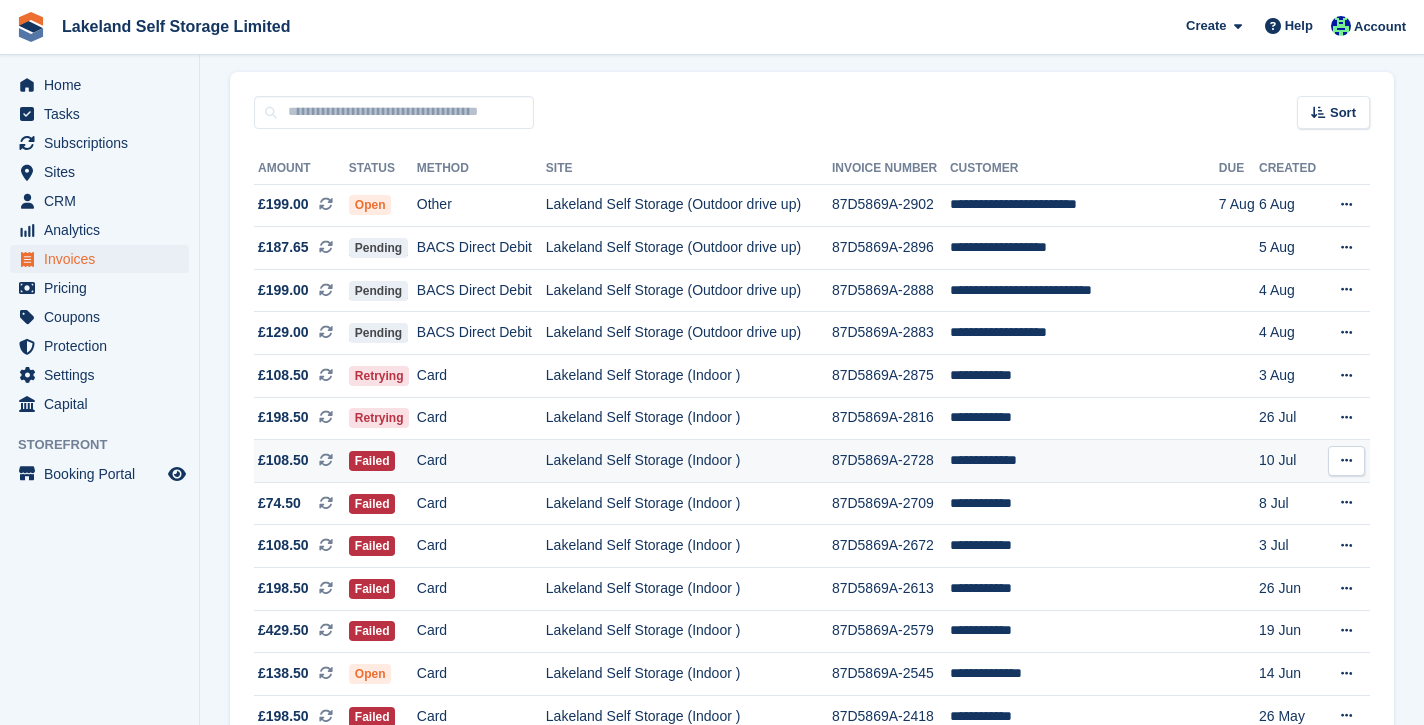 click on "**********" at bounding box center (1084, 461) 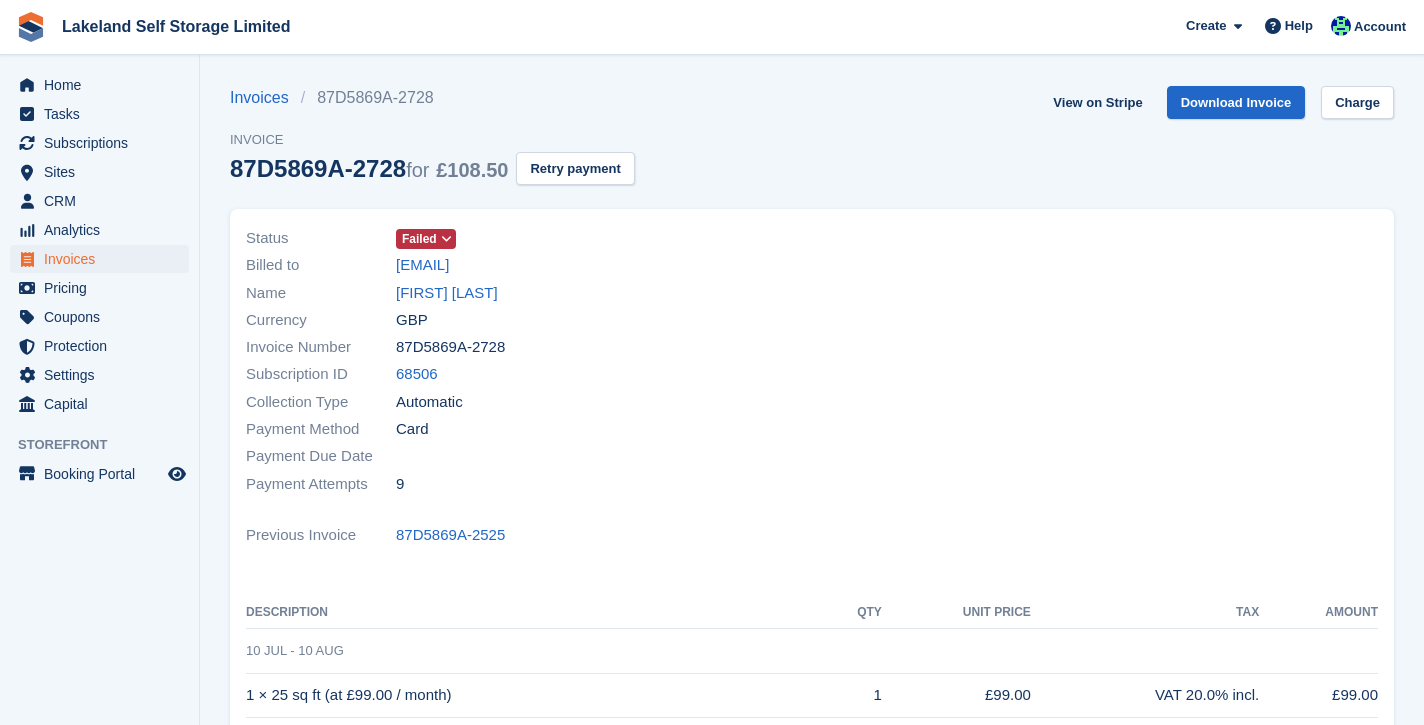 scroll, scrollTop: 0, scrollLeft: 0, axis: both 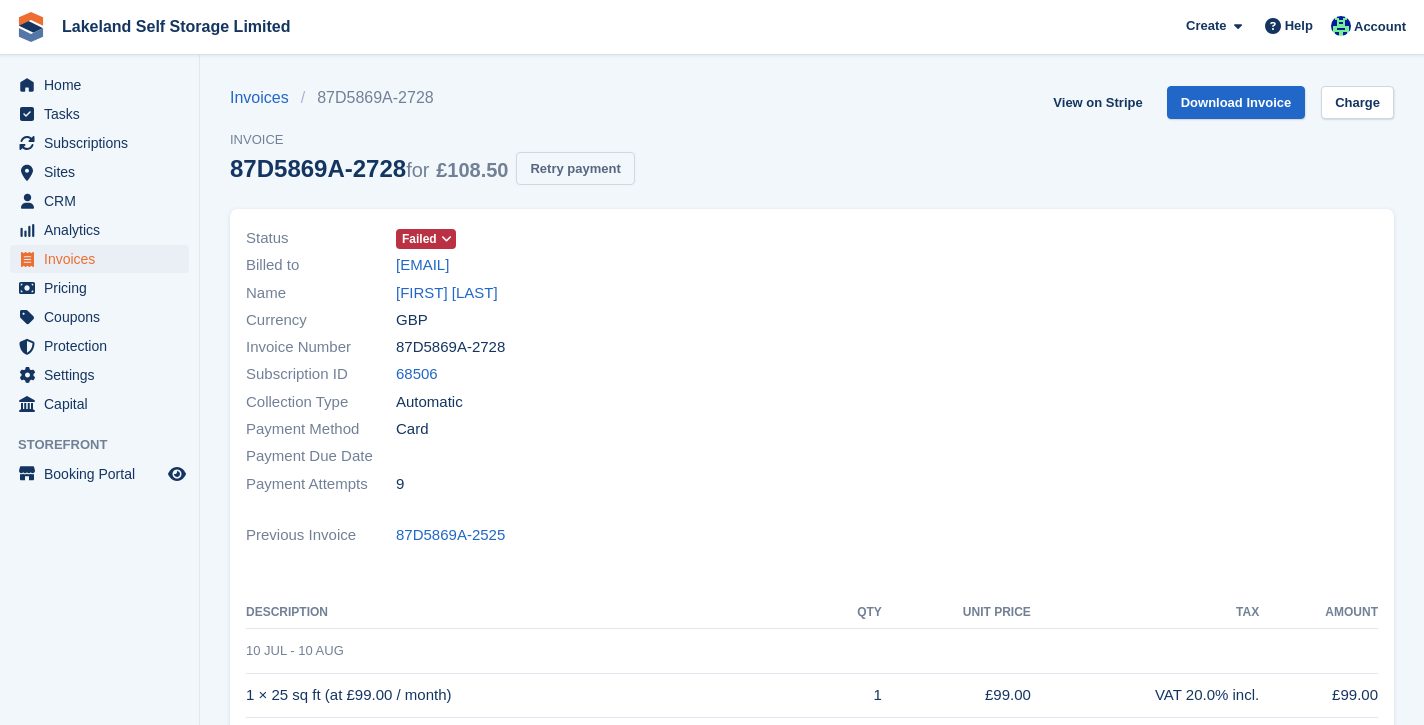 click on "Retry payment" at bounding box center (575, 168) 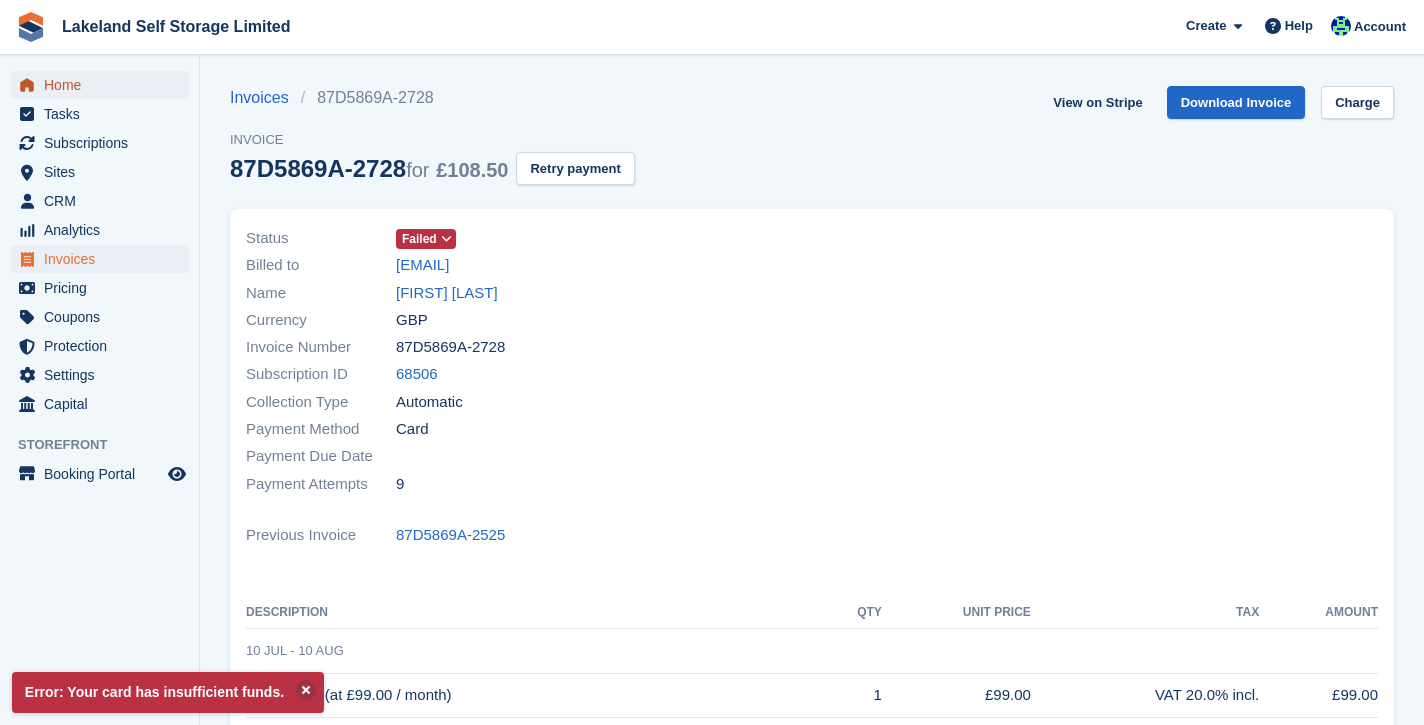 click on "Home" at bounding box center (104, 85) 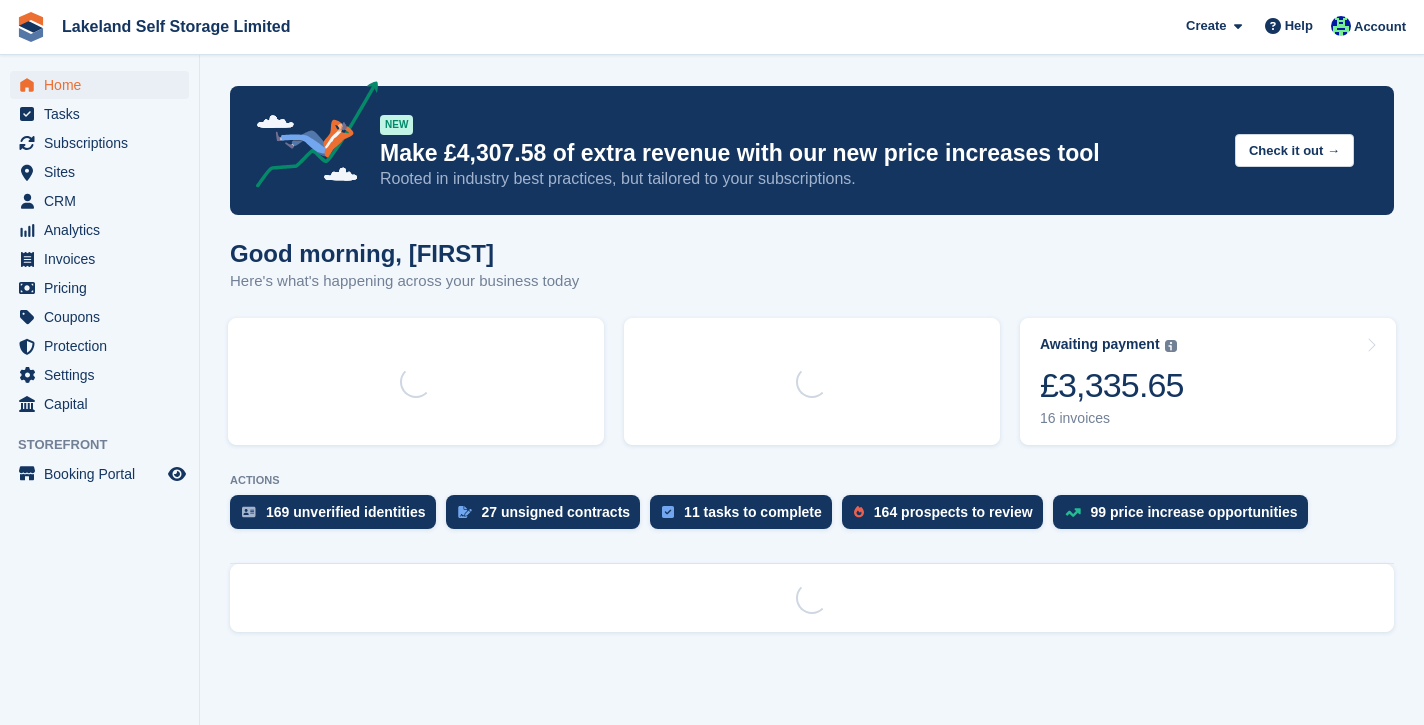 scroll, scrollTop: 0, scrollLeft: 0, axis: both 